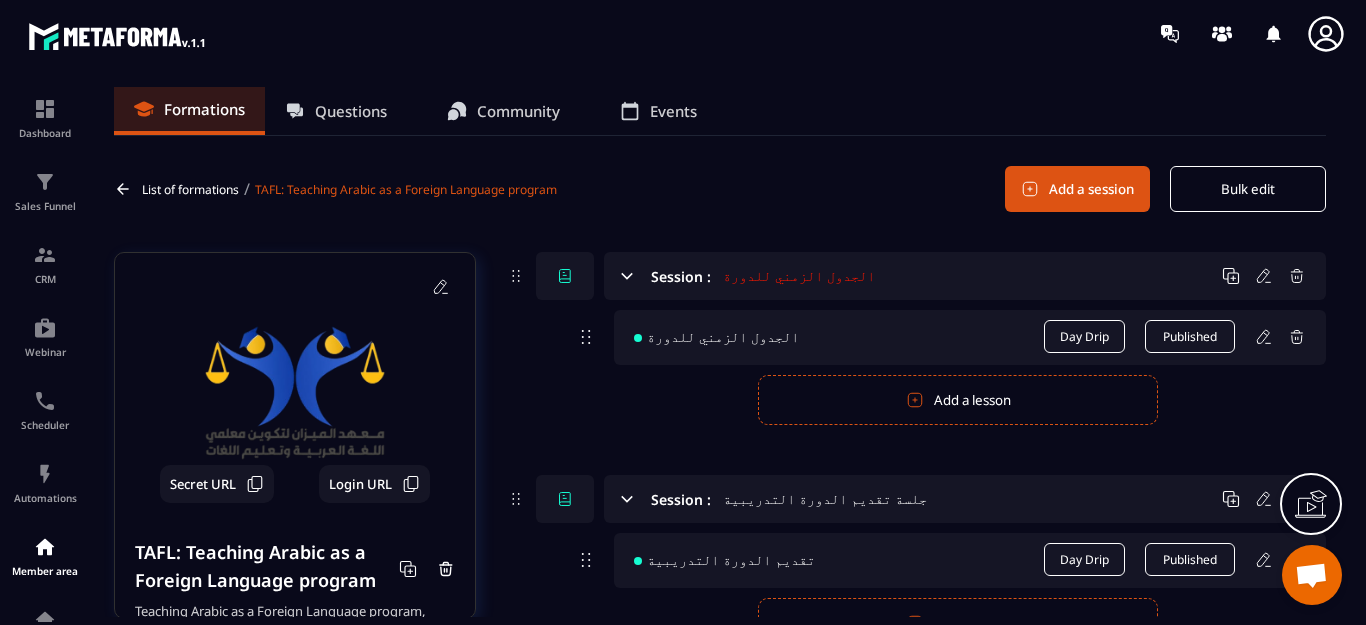 scroll, scrollTop: 0, scrollLeft: 0, axis: both 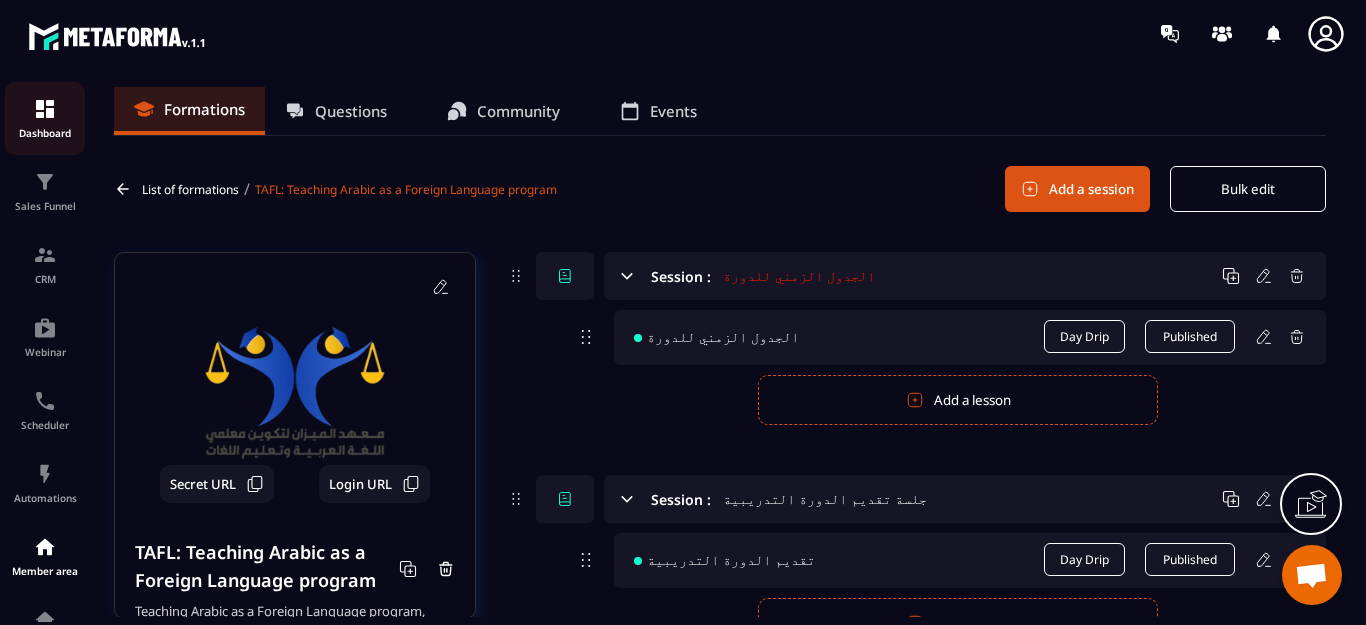 click at bounding box center (45, 109) 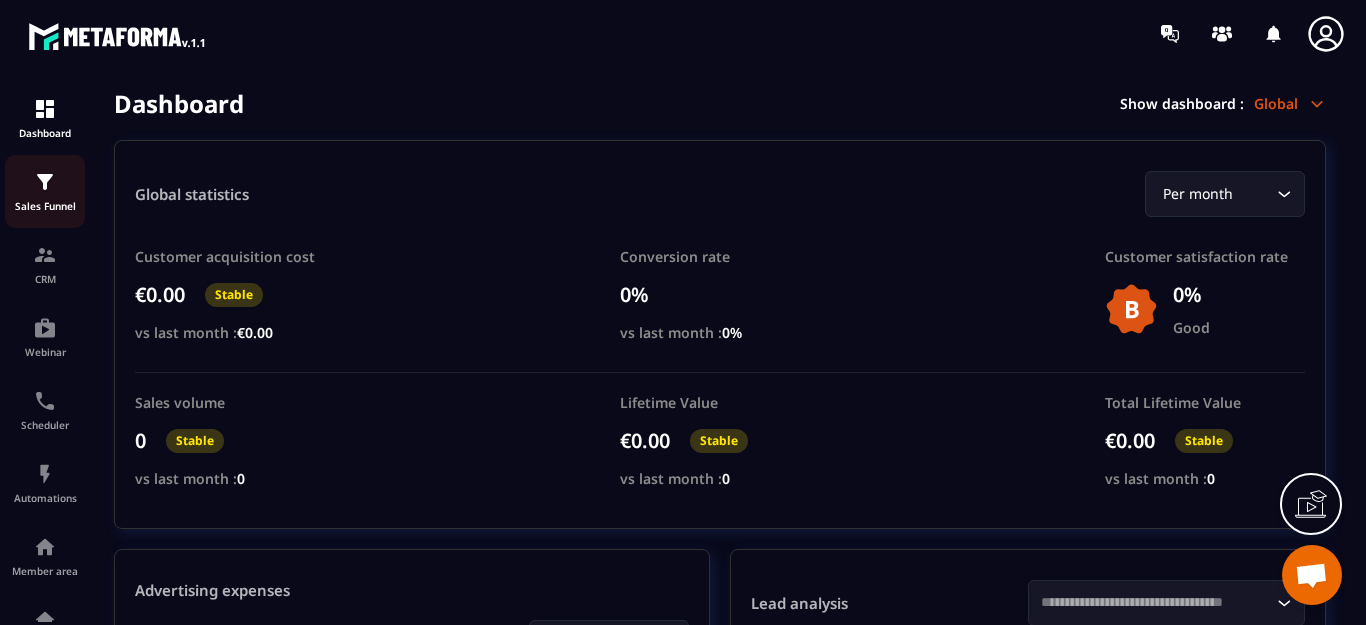 click at bounding box center (45, 182) 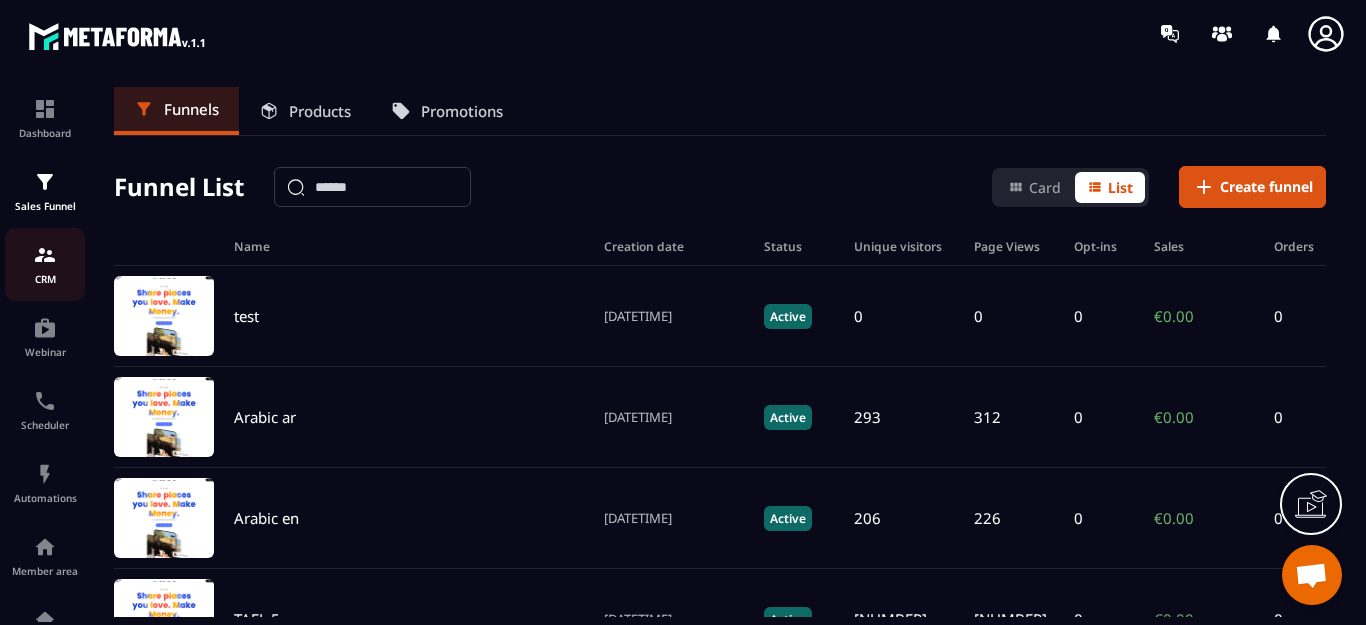 click at bounding box center [45, 255] 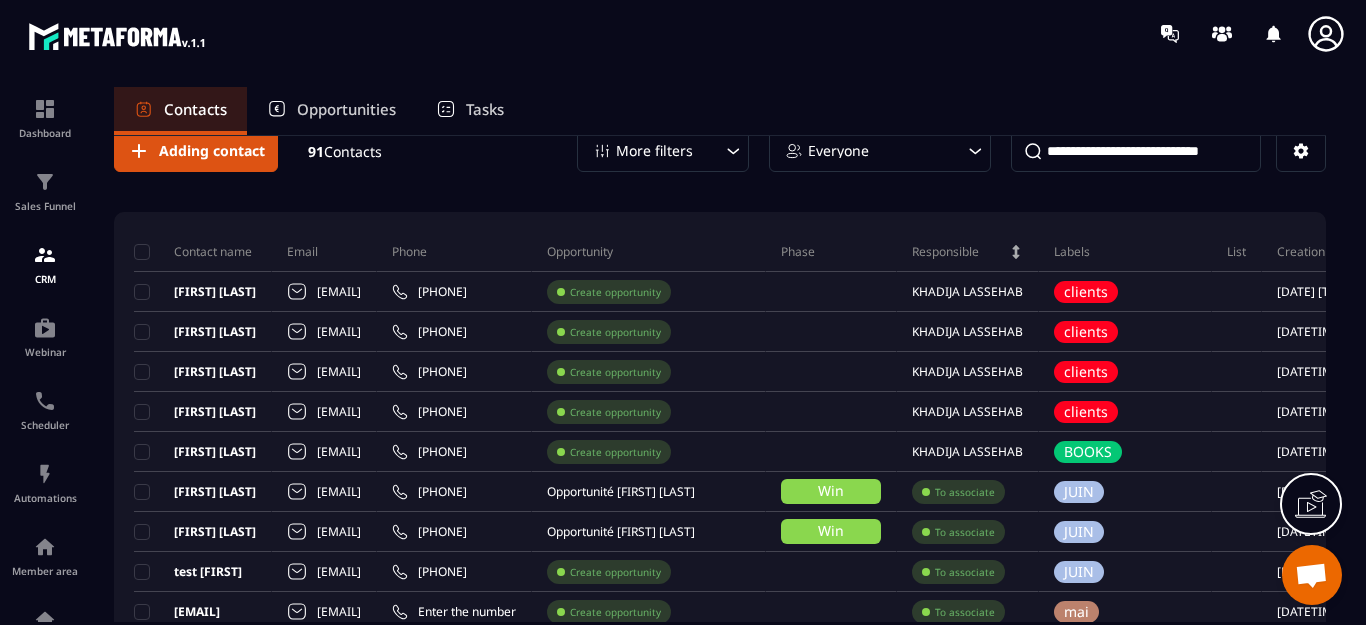 scroll, scrollTop: 0, scrollLeft: 0, axis: both 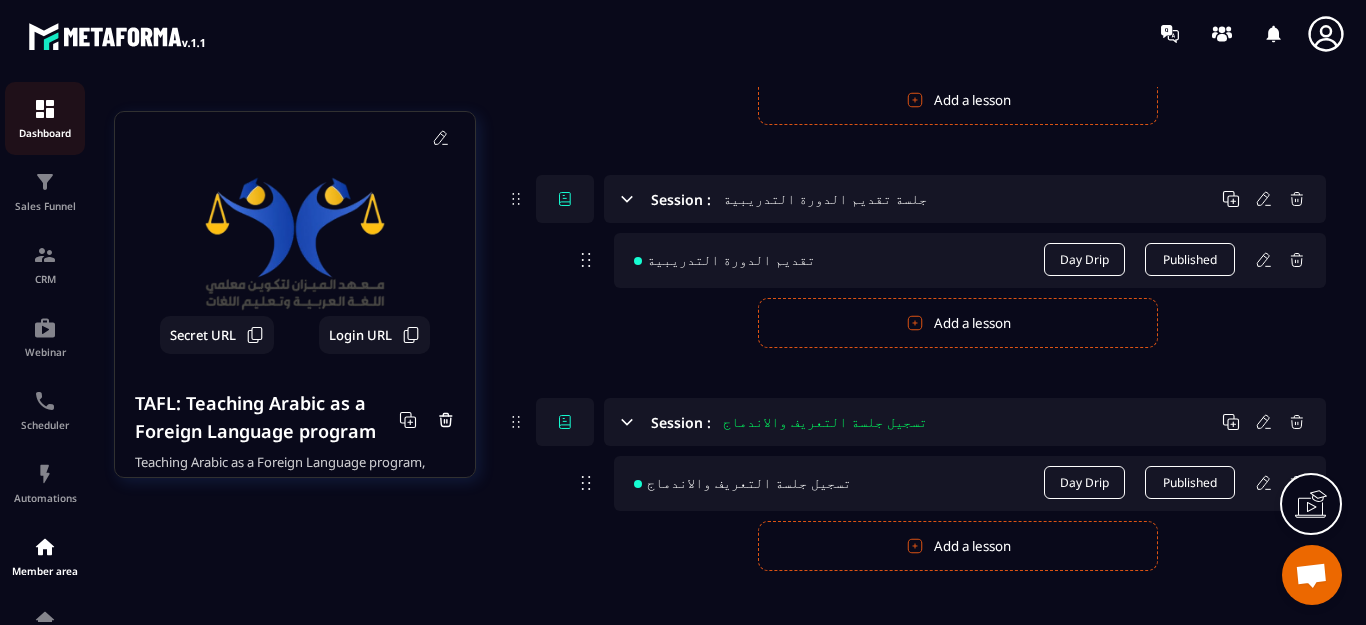 click at bounding box center [45, 109] 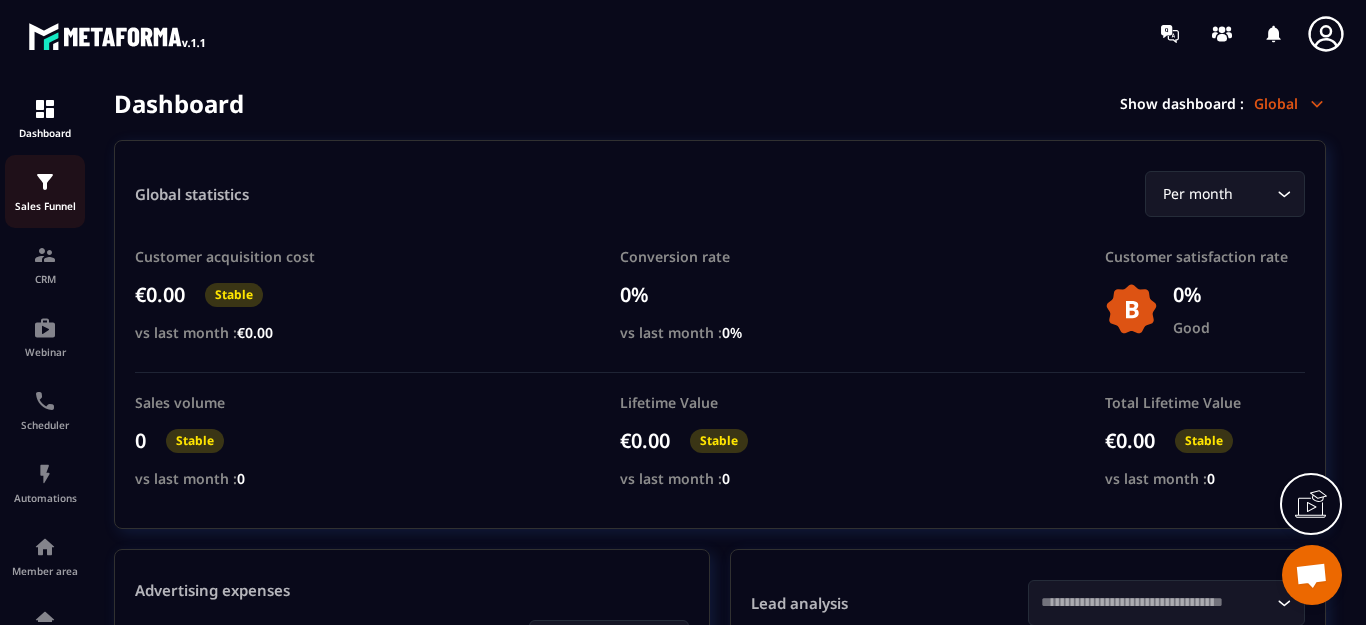 click at bounding box center (45, 182) 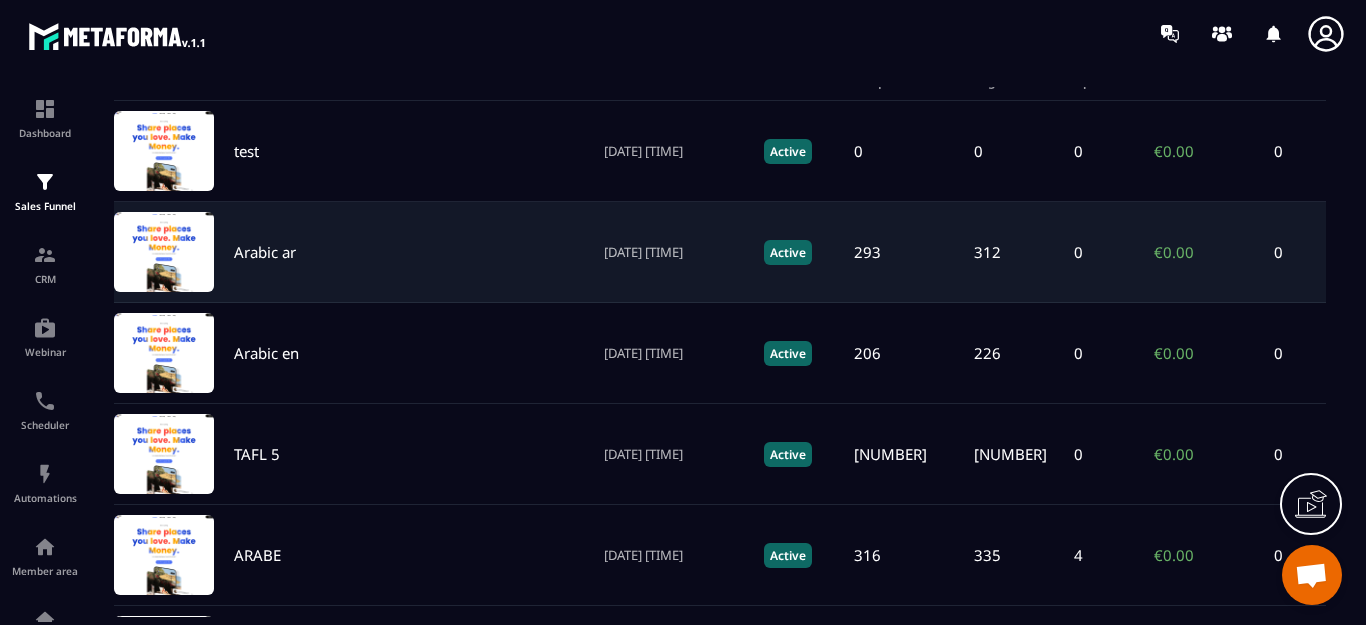 scroll, scrollTop: 200, scrollLeft: 0, axis: vertical 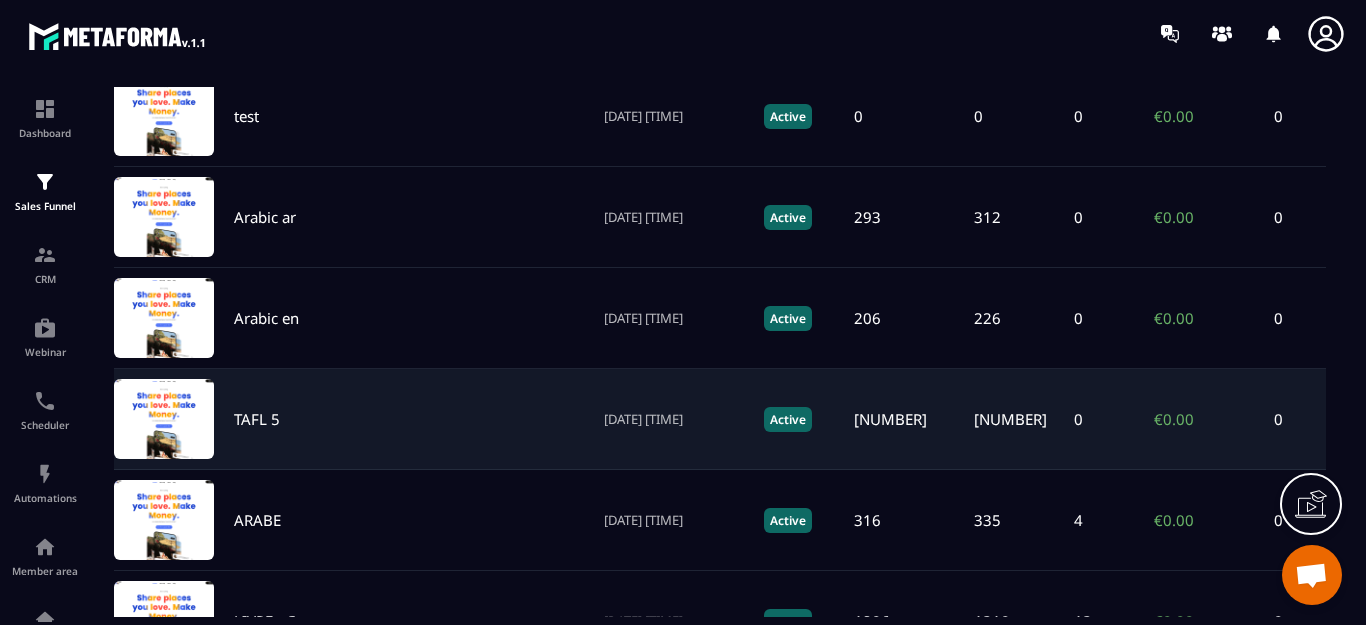 click on "TAFL 5" at bounding box center [257, 419] 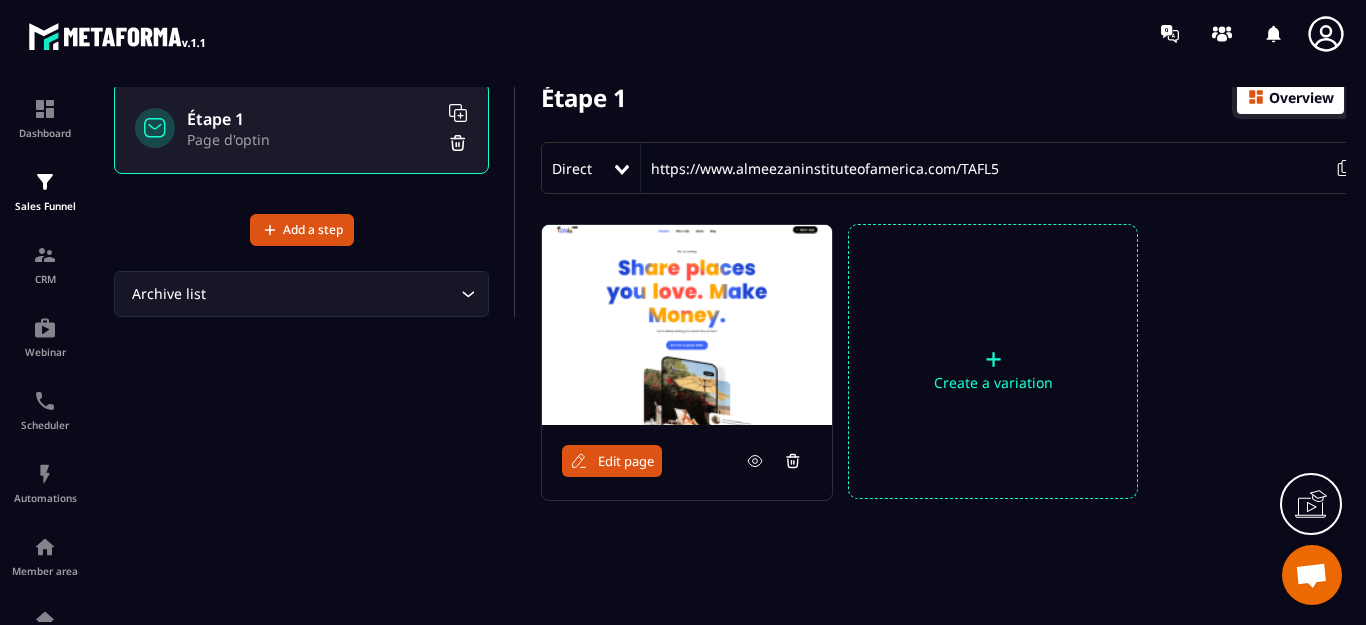 scroll, scrollTop: 175, scrollLeft: 0, axis: vertical 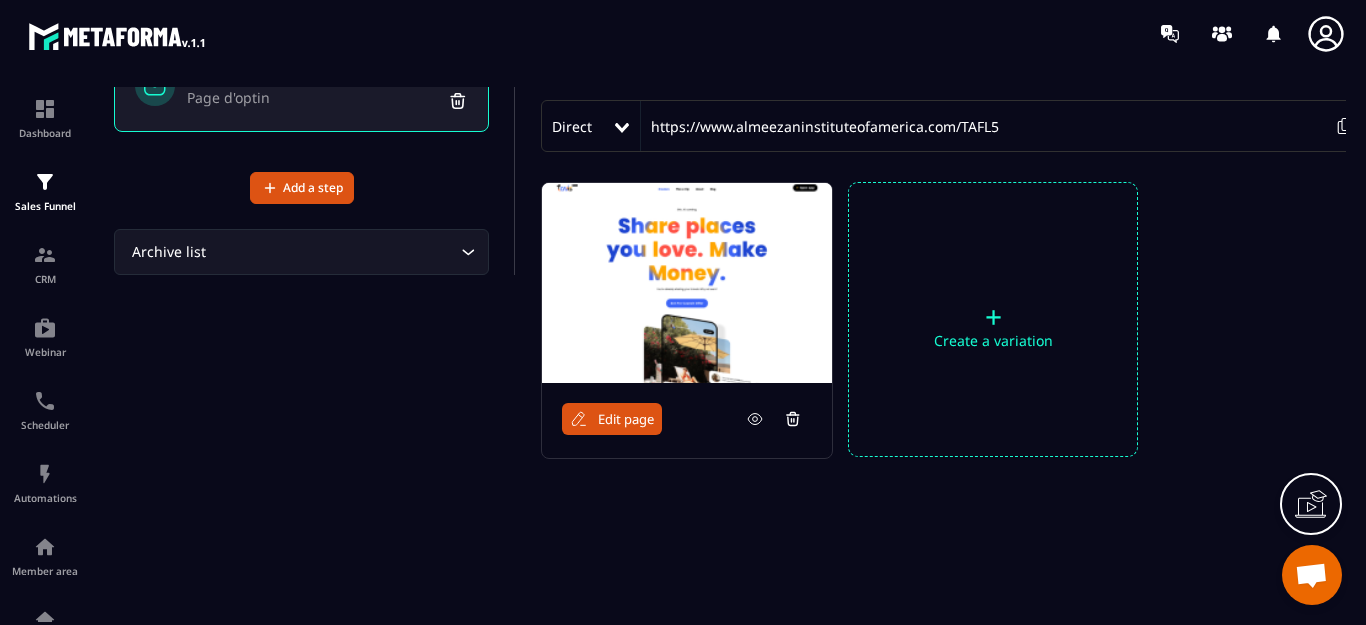 click 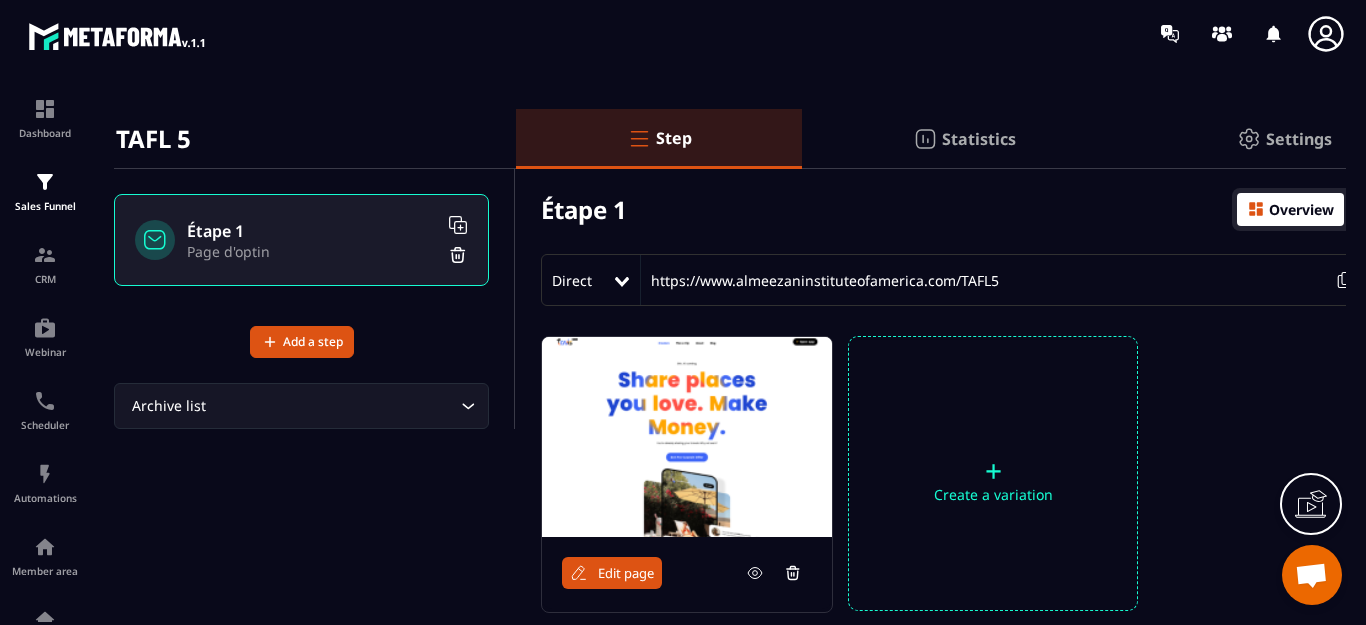 scroll, scrollTop: 0, scrollLeft: 0, axis: both 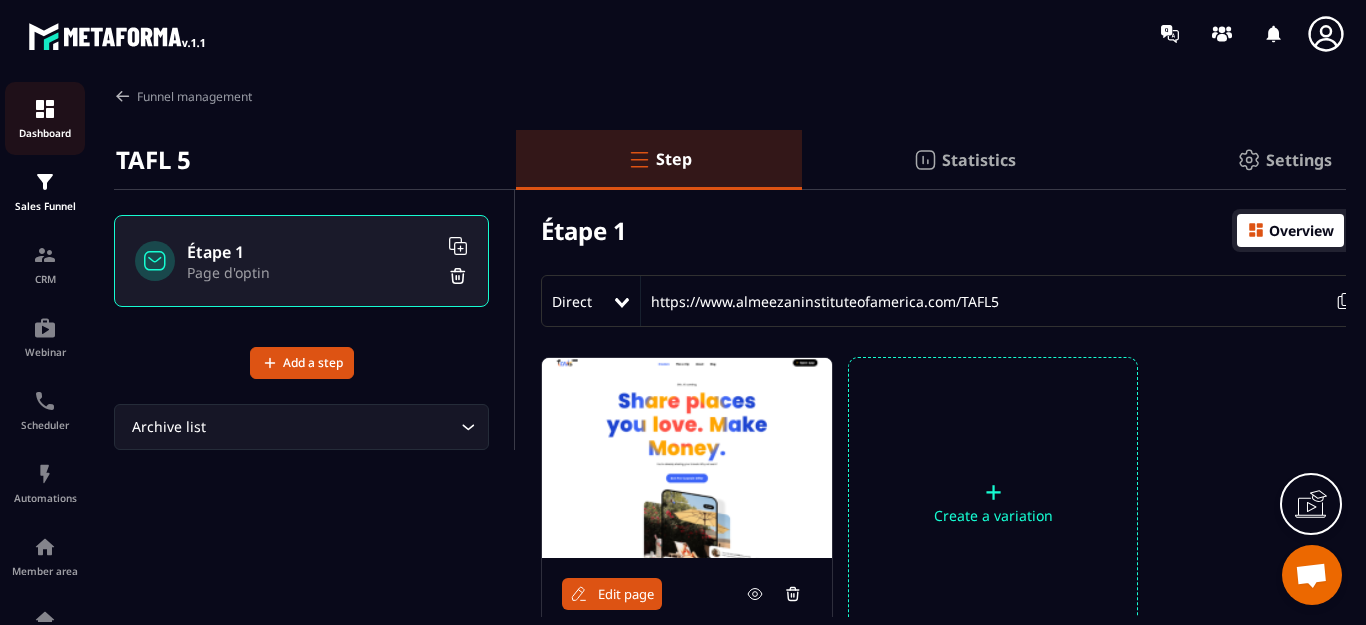 click at bounding box center [45, 109] 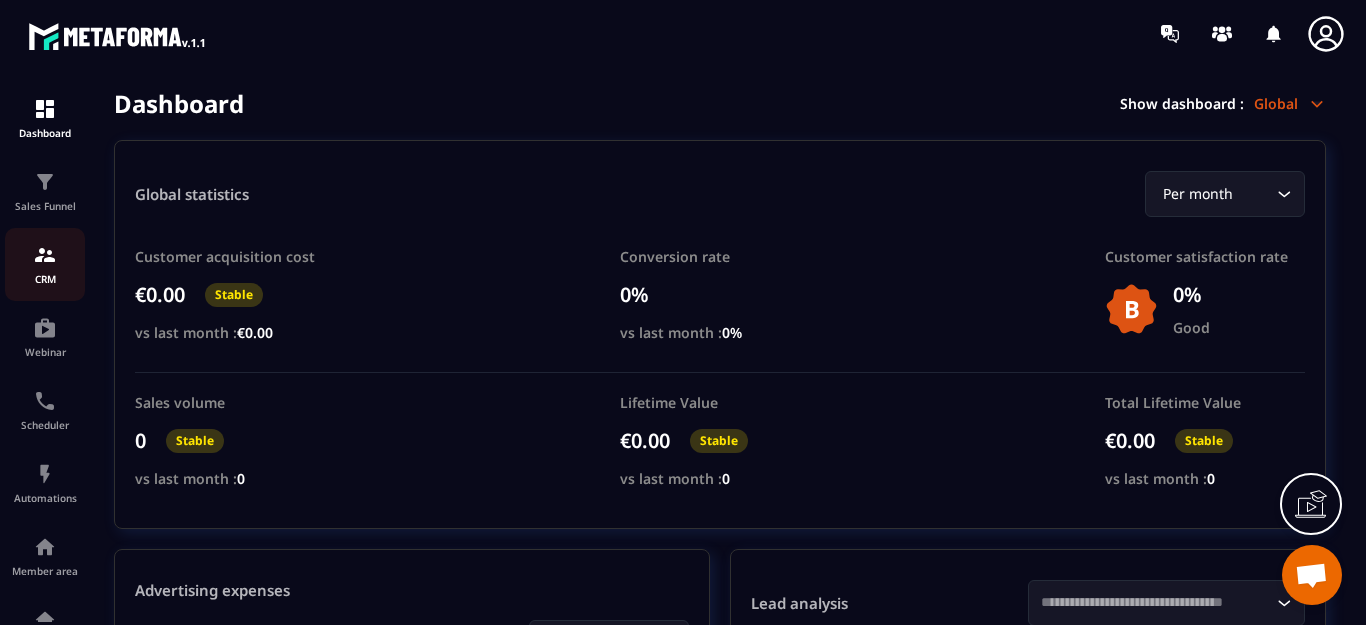 click at bounding box center [45, 255] 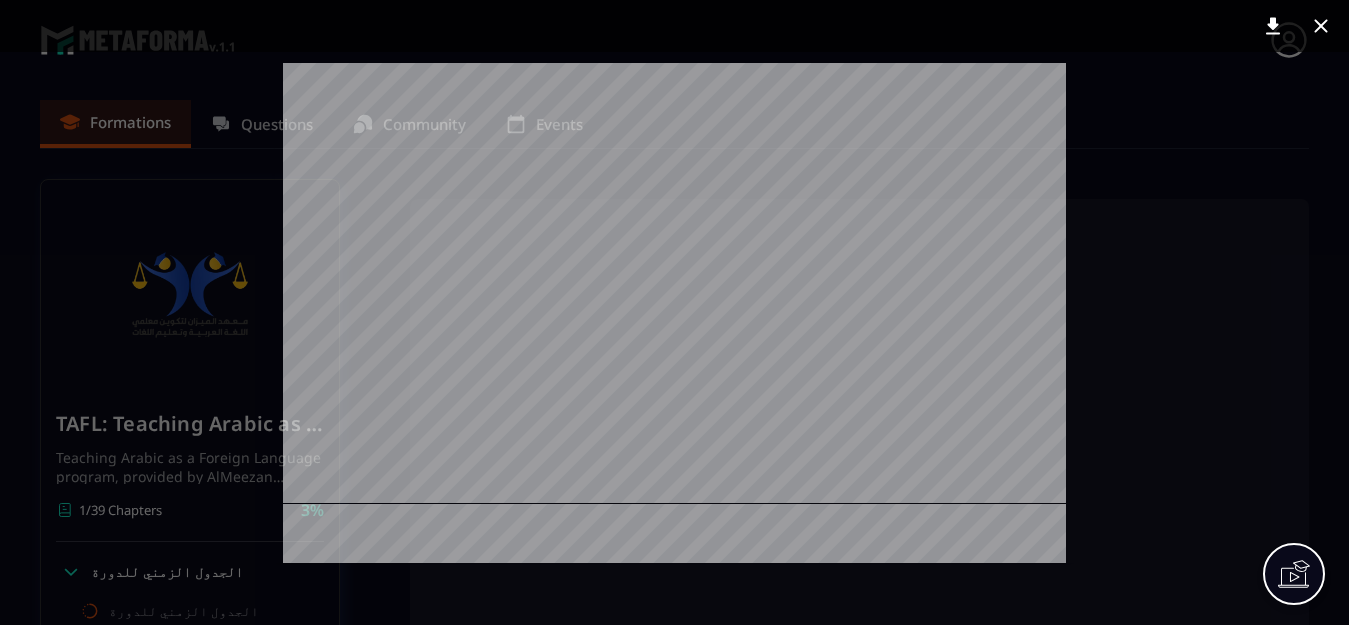 scroll, scrollTop: 700, scrollLeft: 0, axis: vertical 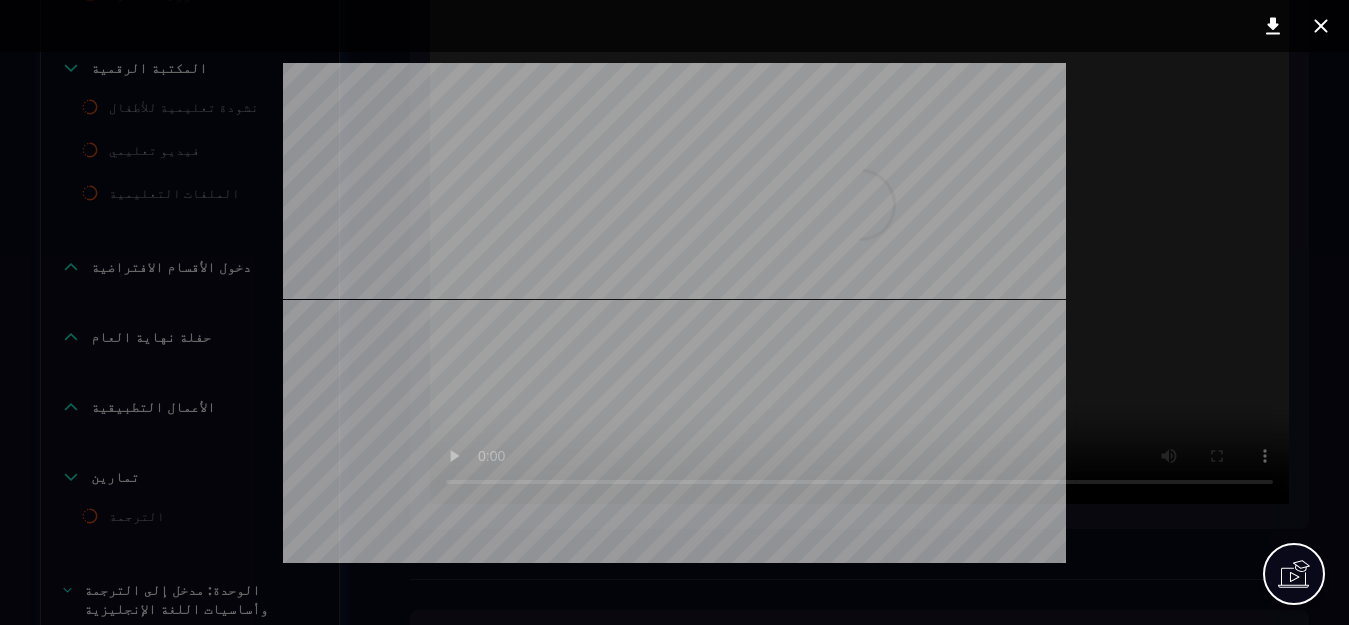 click at bounding box center [674, 312] 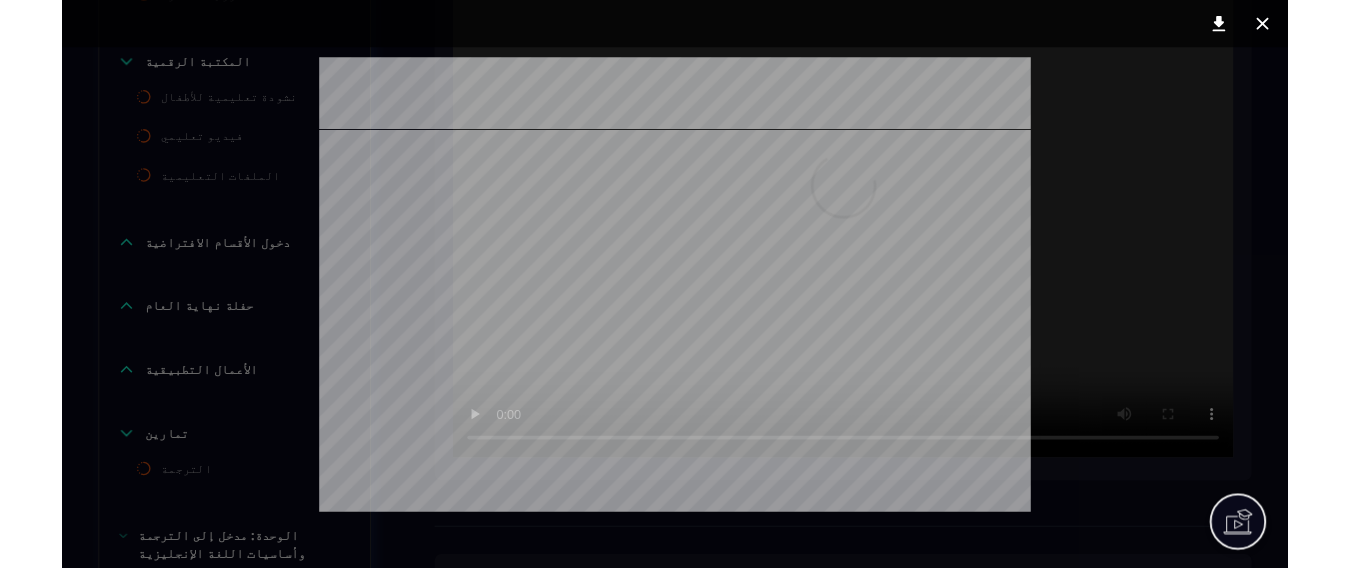 scroll, scrollTop: 1309, scrollLeft: 0, axis: vertical 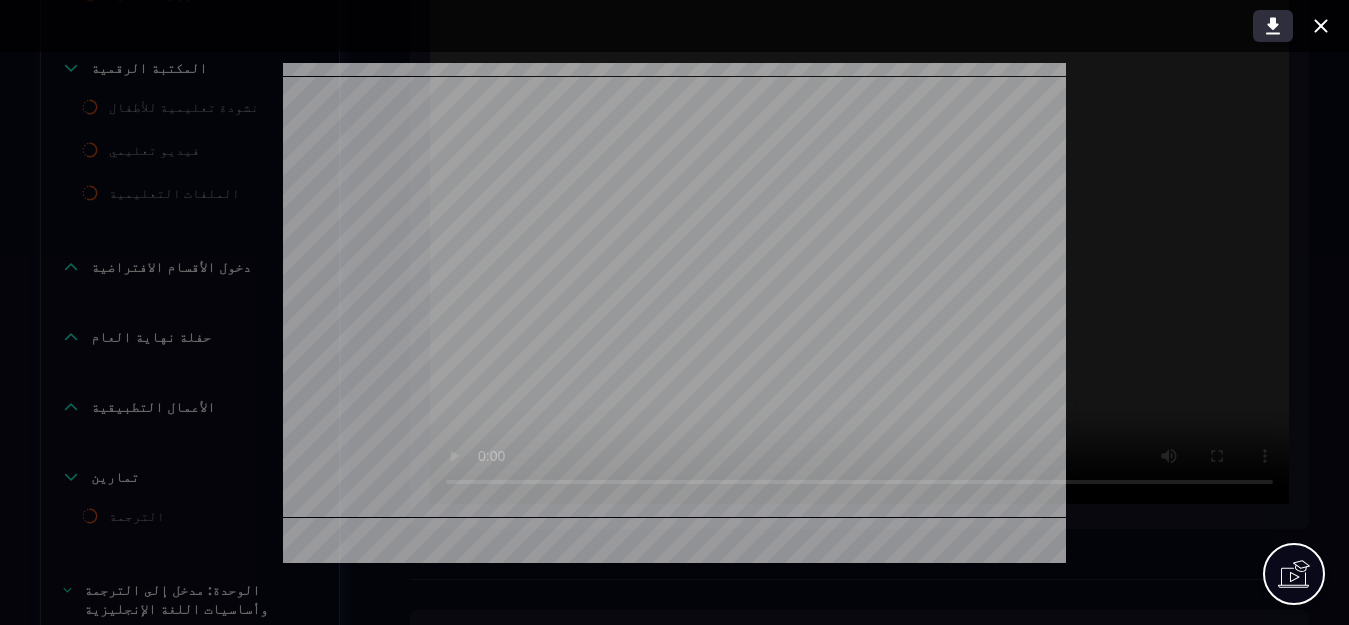 click 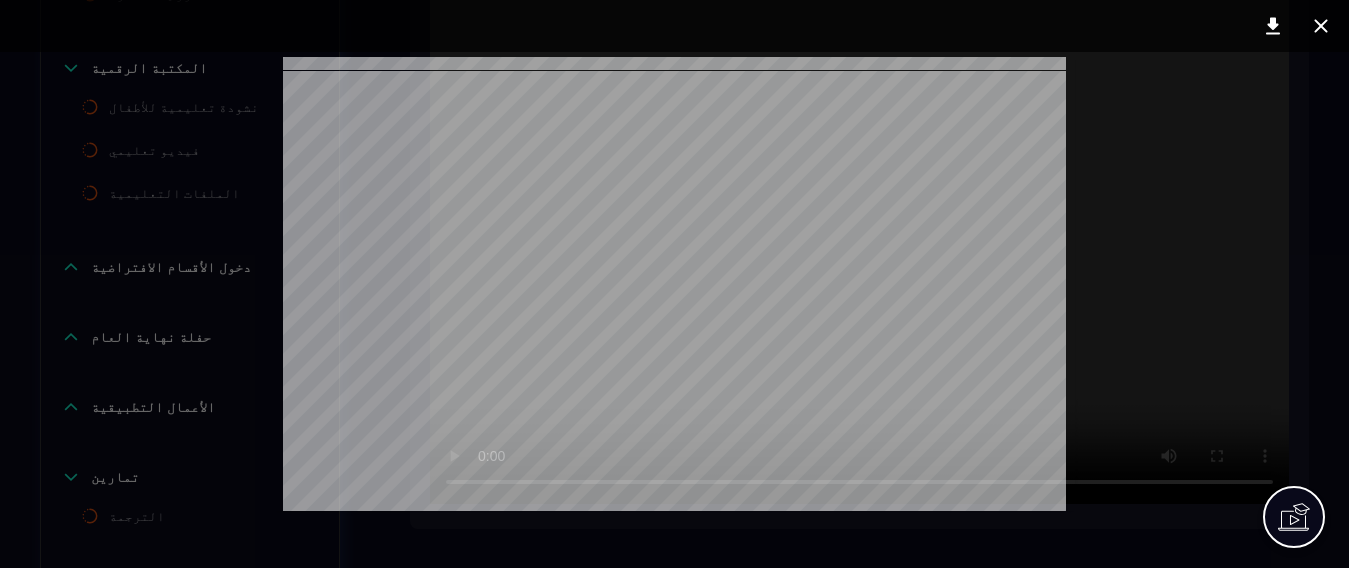 scroll, scrollTop: 0, scrollLeft: 0, axis: both 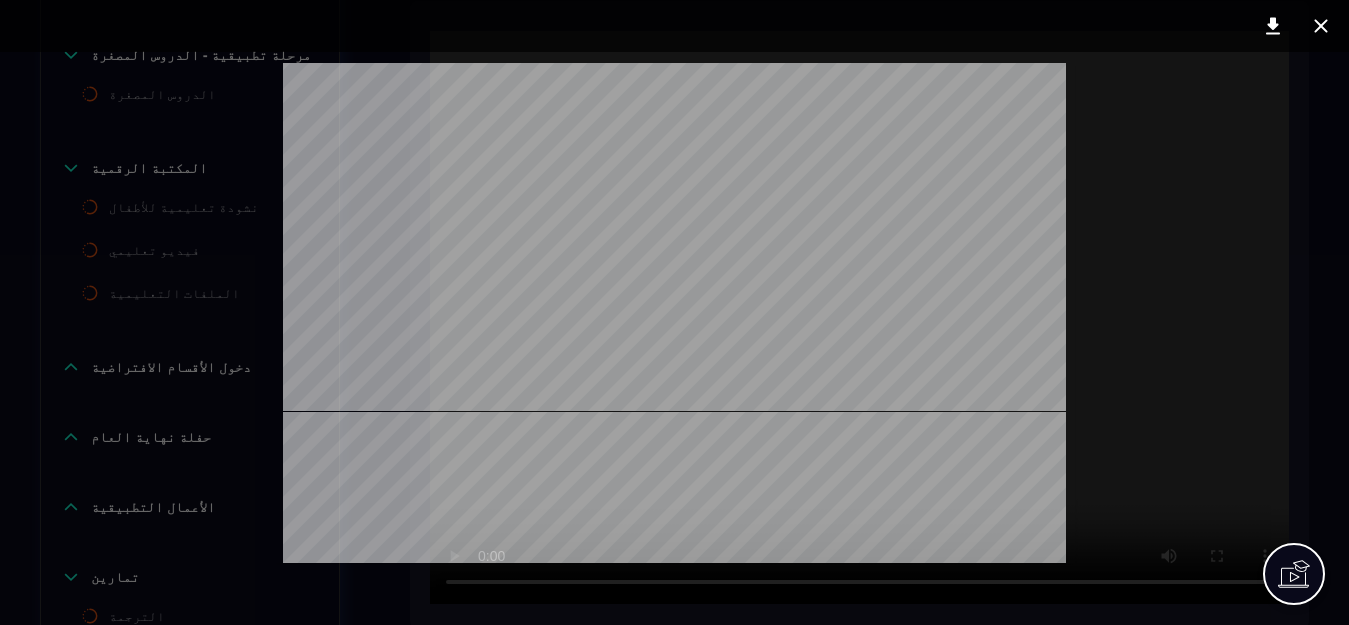 click at bounding box center [674, 312] 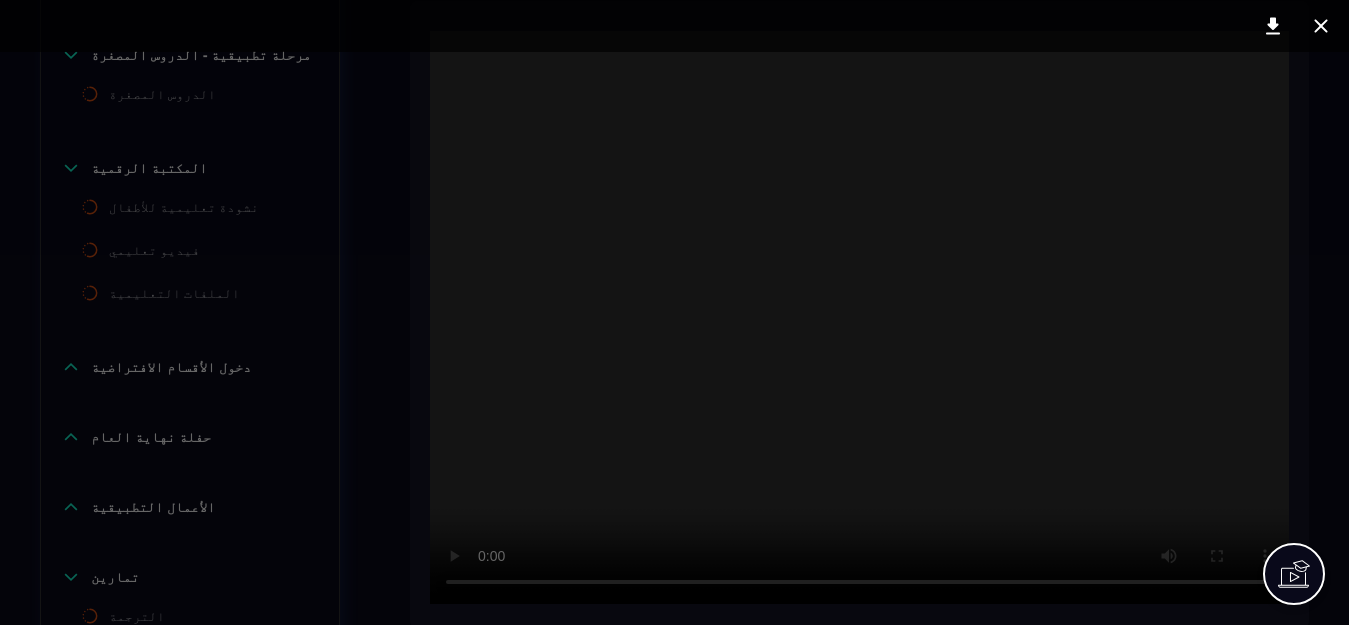 click at bounding box center [674, 312] 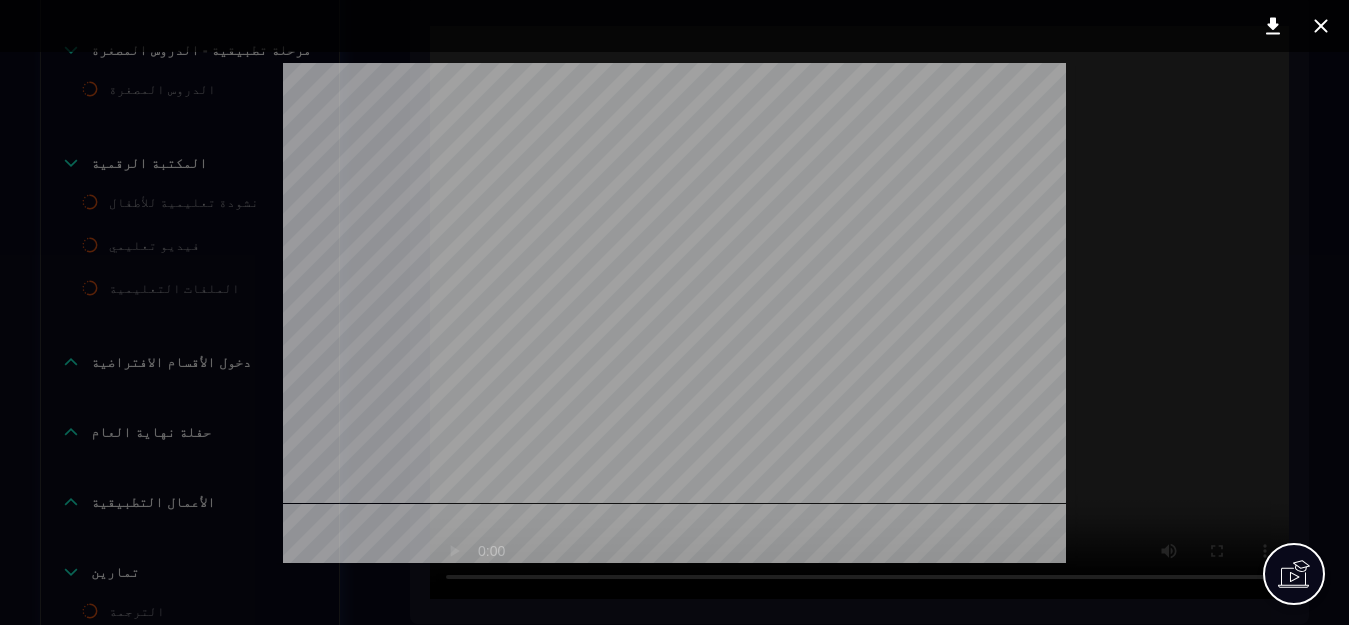 scroll, scrollTop: 1100, scrollLeft: 0, axis: vertical 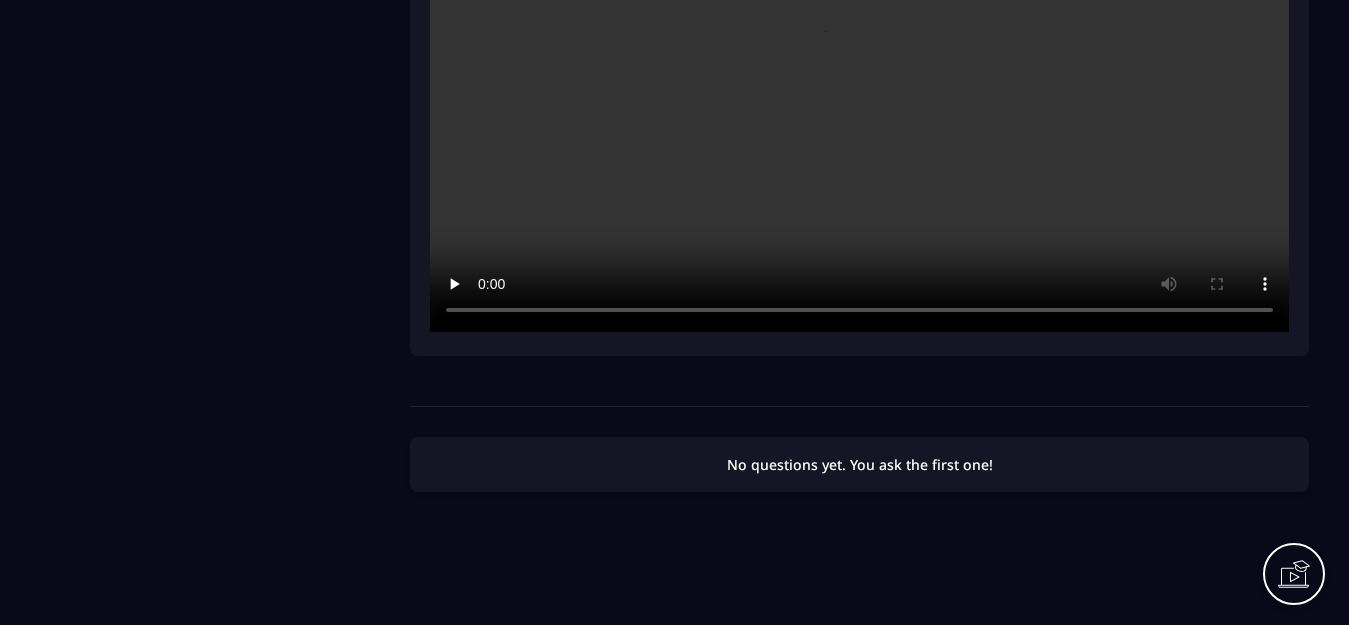 click on "No questions yet. You ask the first one!" at bounding box center (859, 464) 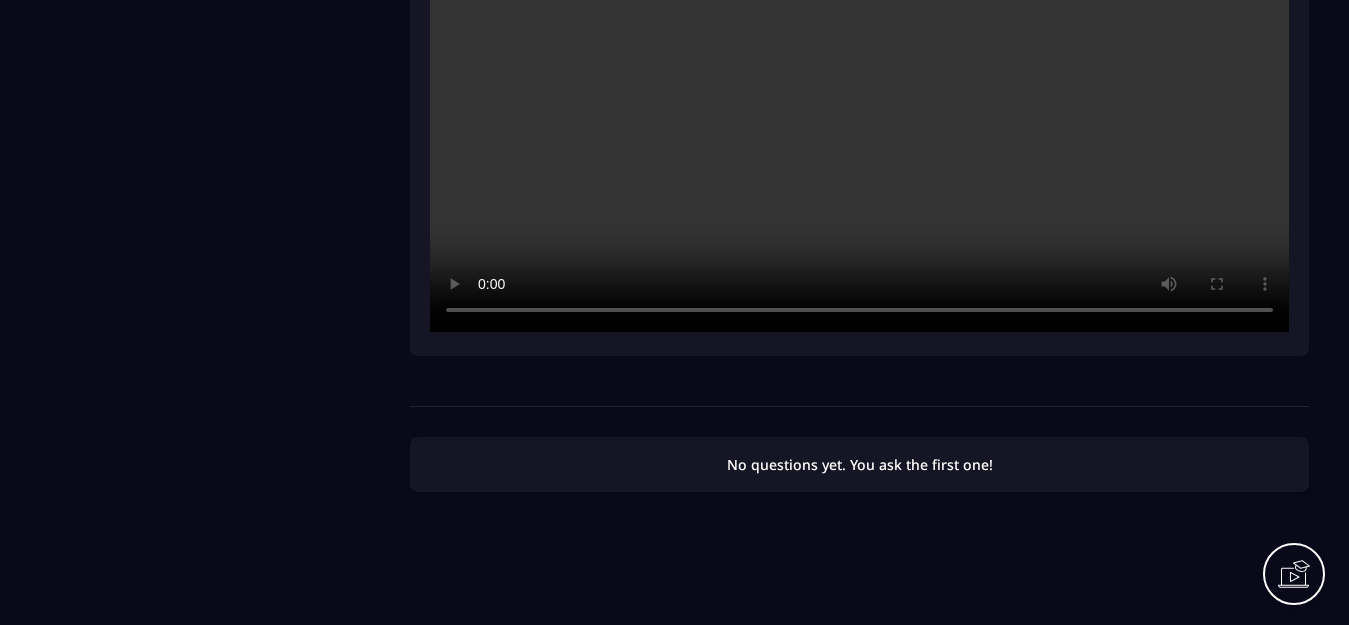 click on "No questions yet. You ask the first one!" at bounding box center (859, 464) 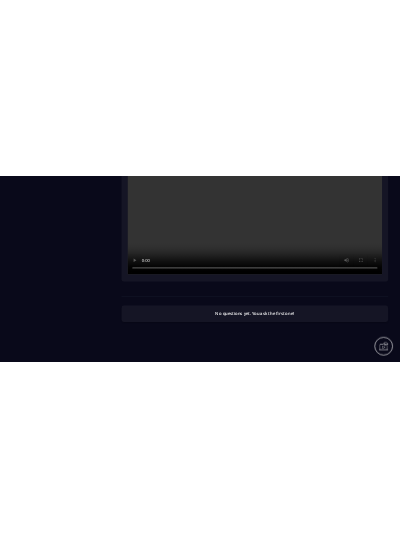 scroll, scrollTop: 56, scrollLeft: 0, axis: vertical 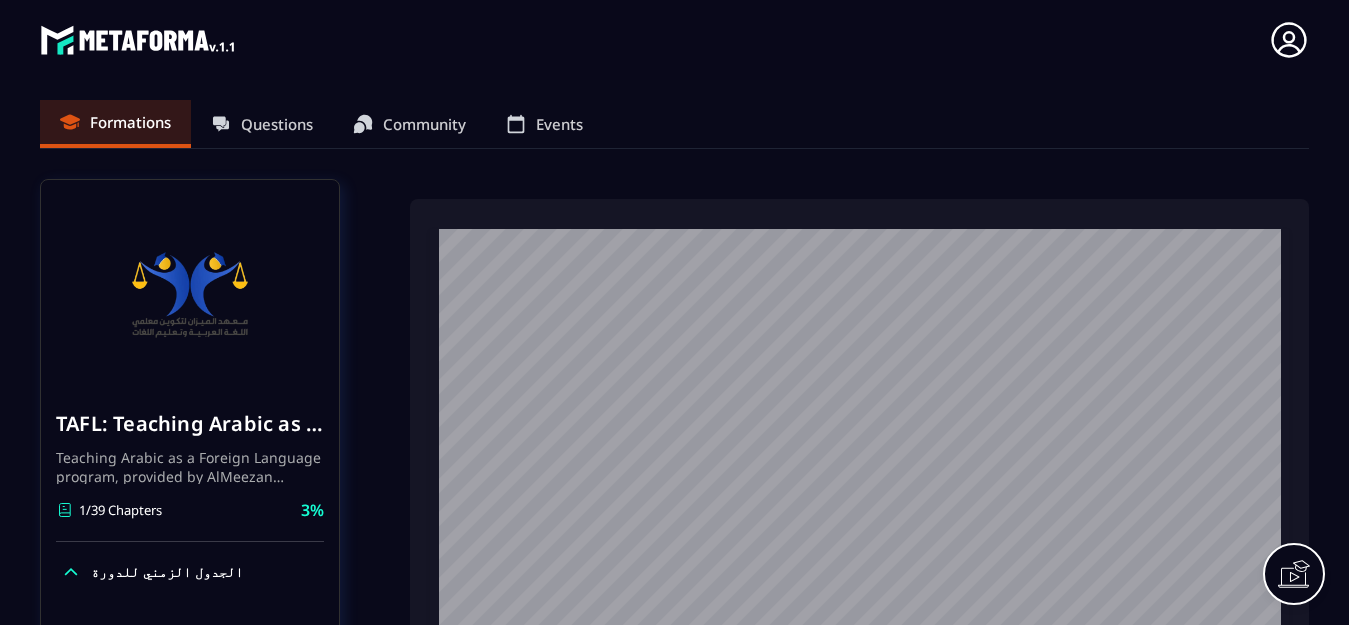 click on "Formations Questions Community Events" at bounding box center (674, 124) 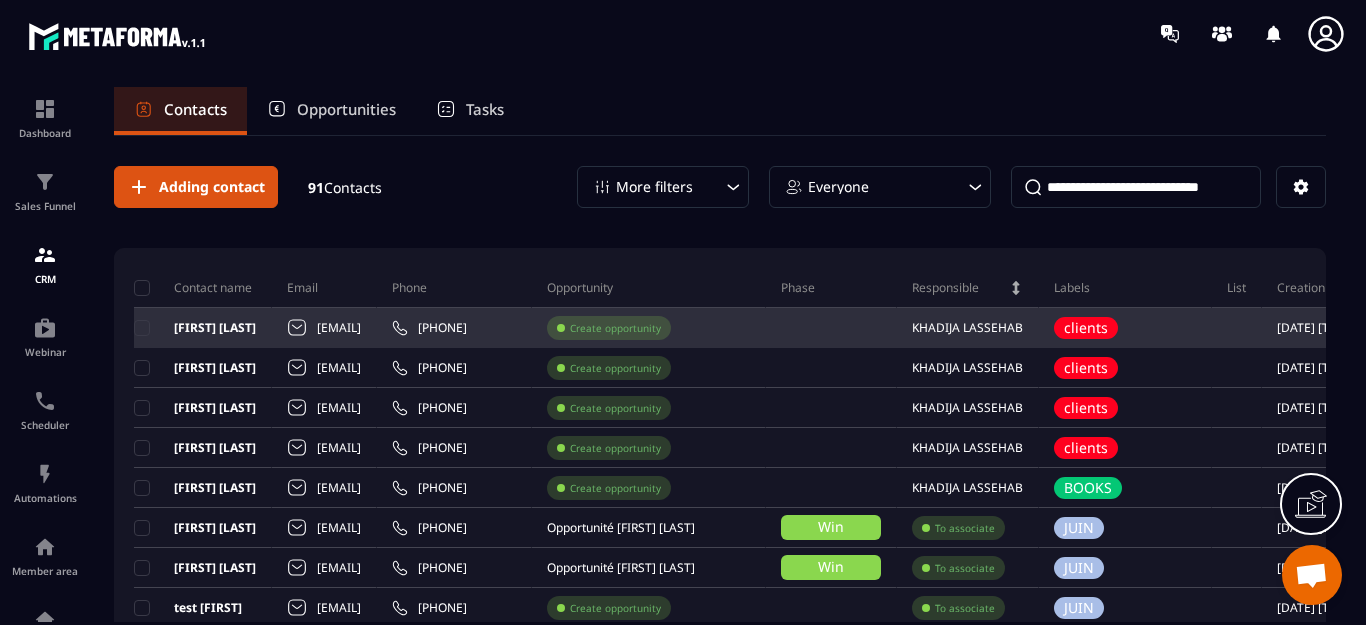 scroll, scrollTop: 0, scrollLeft: 0, axis: both 